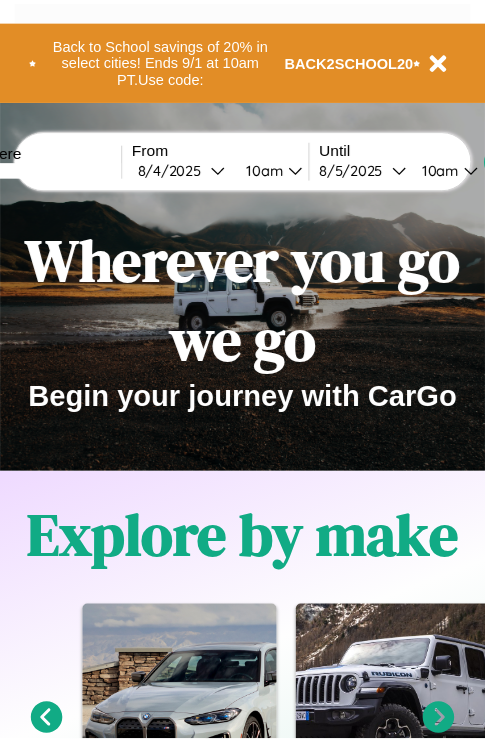 scroll, scrollTop: 0, scrollLeft: 0, axis: both 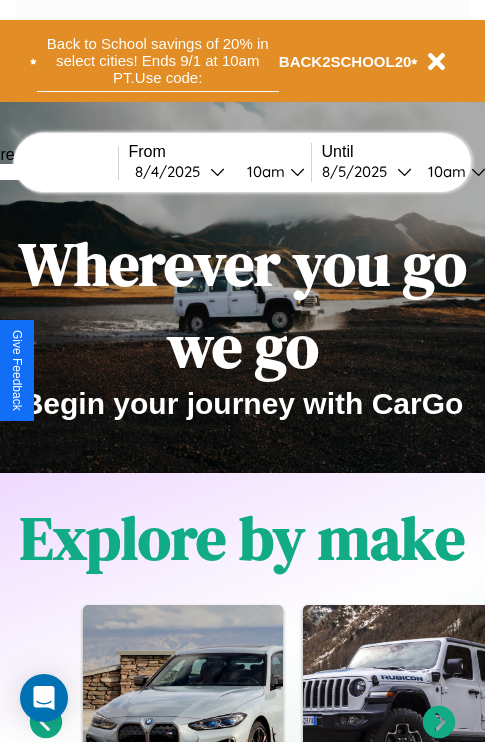 click on "Back to School savings of 20% in select cities! Ends 9/1 at 10am PT.  Use code:" at bounding box center [158, 61] 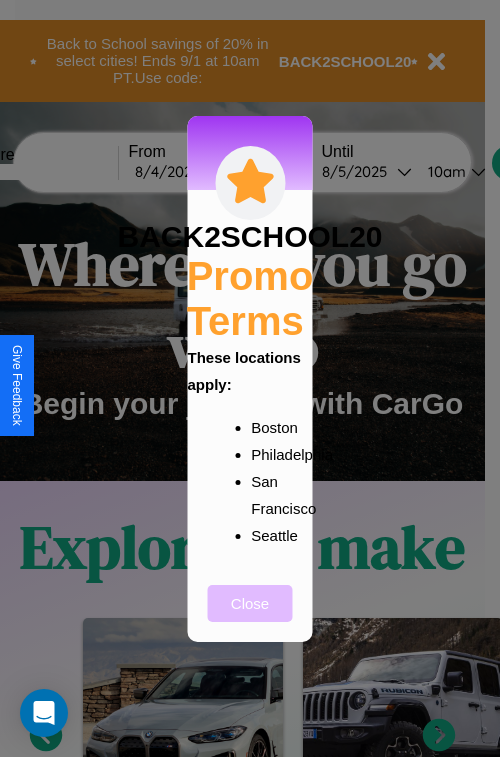 click on "Close" at bounding box center (250, 603) 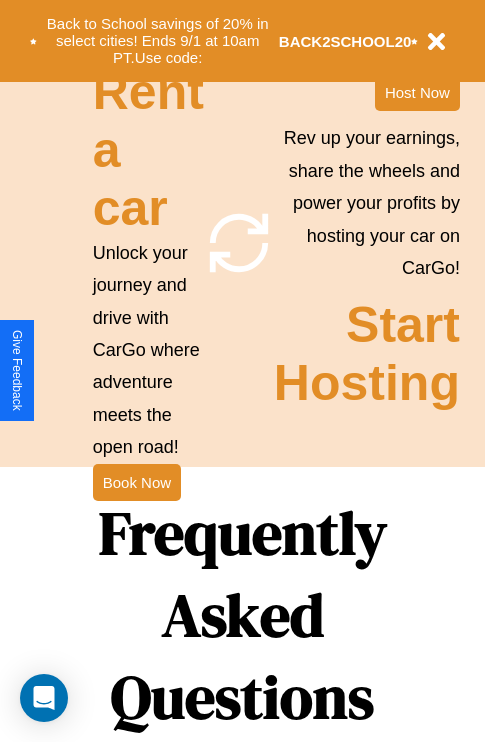 scroll, scrollTop: 1947, scrollLeft: 0, axis: vertical 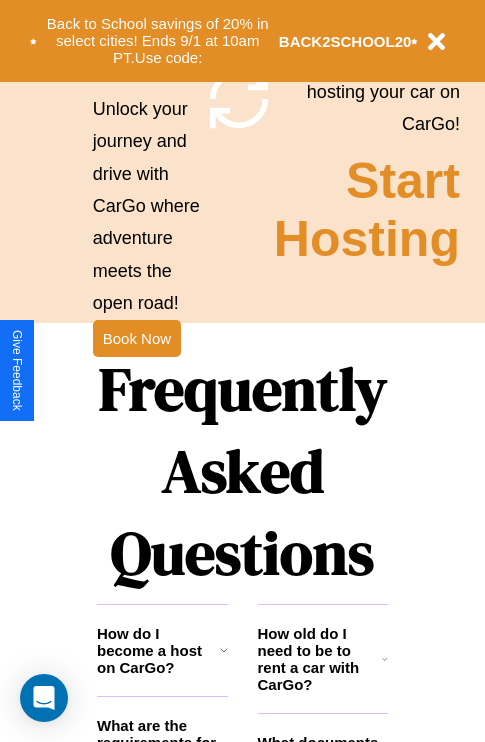 click on "Frequently Asked Questions" at bounding box center (242, 471) 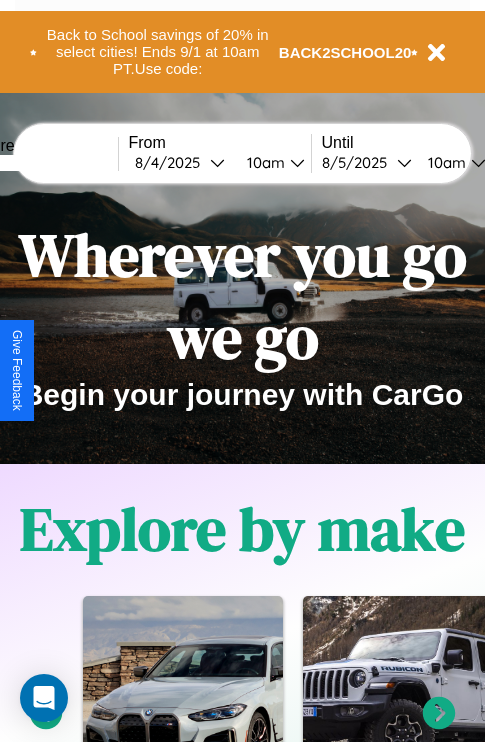 scroll, scrollTop: 0, scrollLeft: 0, axis: both 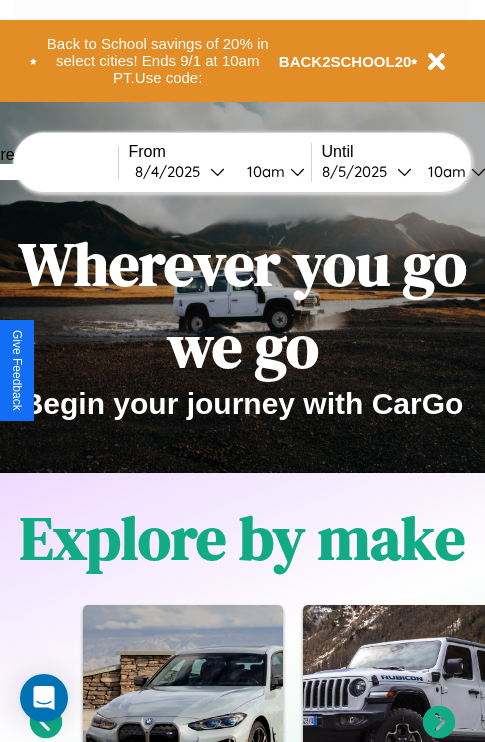 click at bounding box center (43, 172) 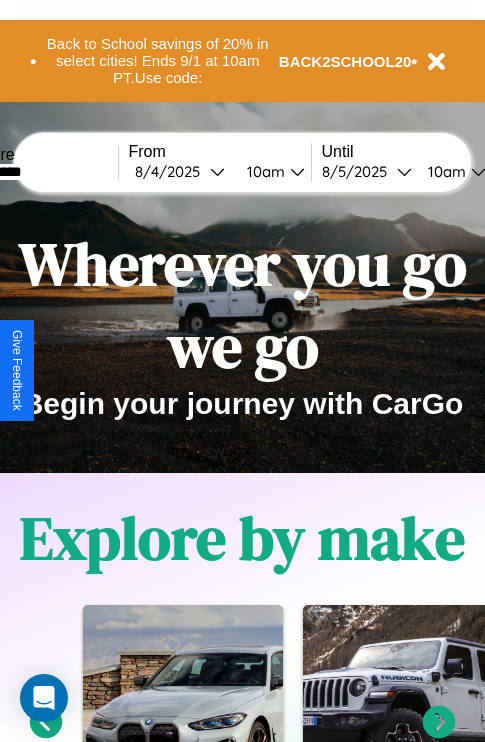type on "*********" 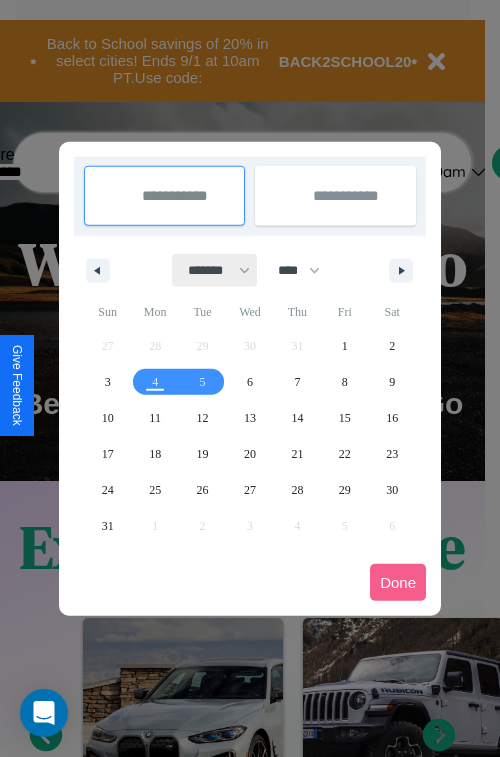 click on "******* ******** ***** ***** *** **** **** ****** ********* ******* ******** ********" at bounding box center [215, 270] 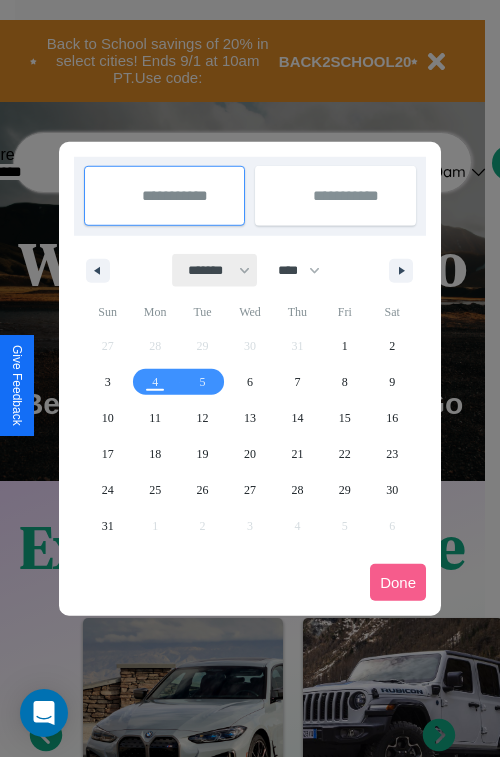 select on "*" 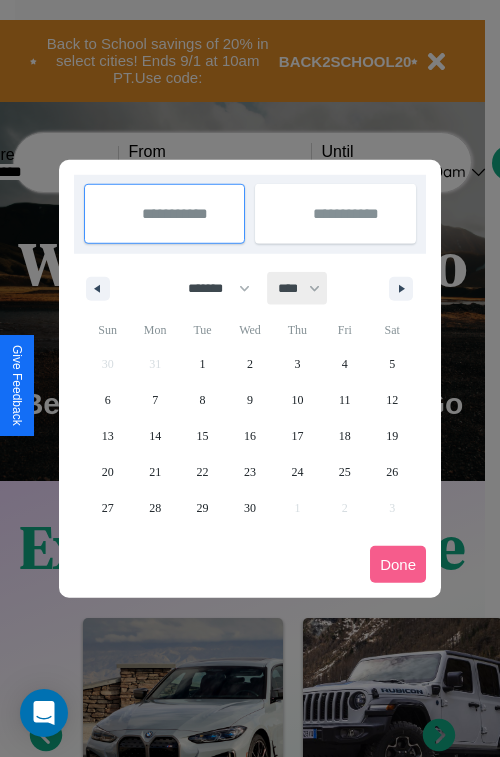 click on "**** **** **** **** **** **** **** **** **** **** **** **** **** **** **** **** **** **** **** **** **** **** **** **** **** **** **** **** **** **** **** **** **** **** **** **** **** **** **** **** **** **** **** **** **** **** **** **** **** **** **** **** **** **** **** **** **** **** **** **** **** **** **** **** **** **** **** **** **** **** **** **** **** **** **** **** **** **** **** **** **** **** **** **** **** **** **** **** **** **** **** **** **** **** **** **** **** **** **** **** **** **** **** **** **** **** **** **** **** **** **** **** **** **** **** **** **** **** **** **** ****" at bounding box center (298, 288) 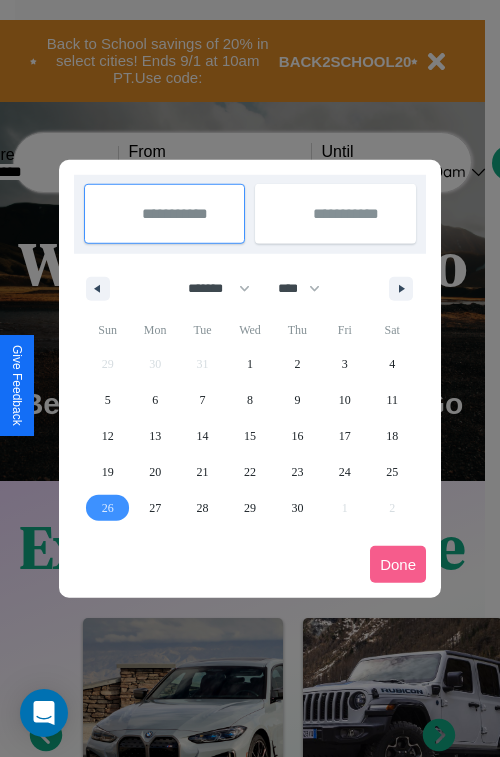 click on "26" at bounding box center [108, 508] 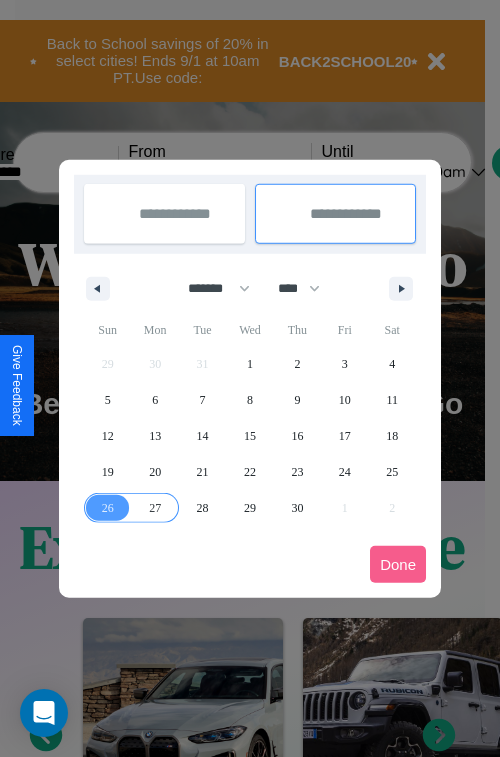 click on "27" at bounding box center (155, 508) 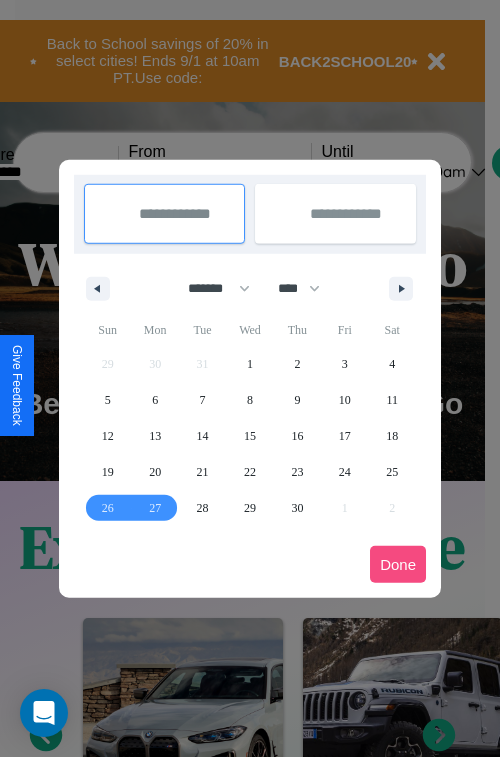 click on "Done" at bounding box center (398, 564) 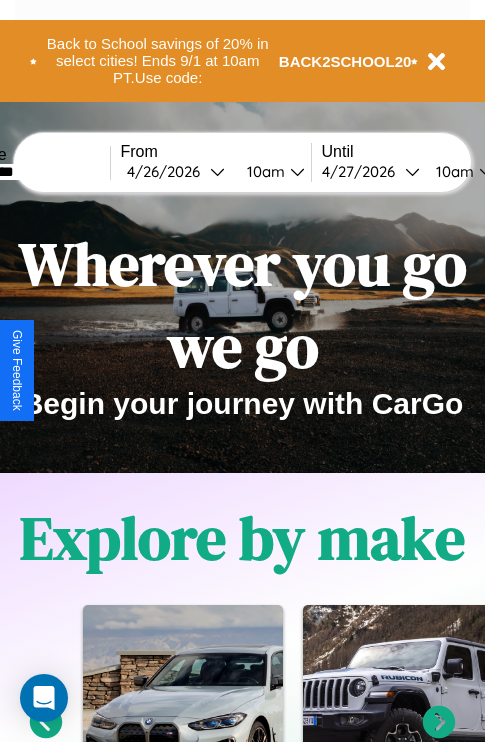scroll, scrollTop: 0, scrollLeft: 76, axis: horizontal 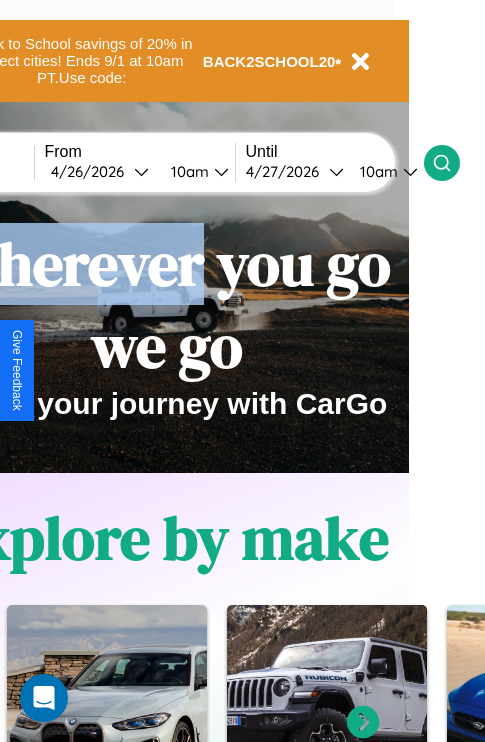 click 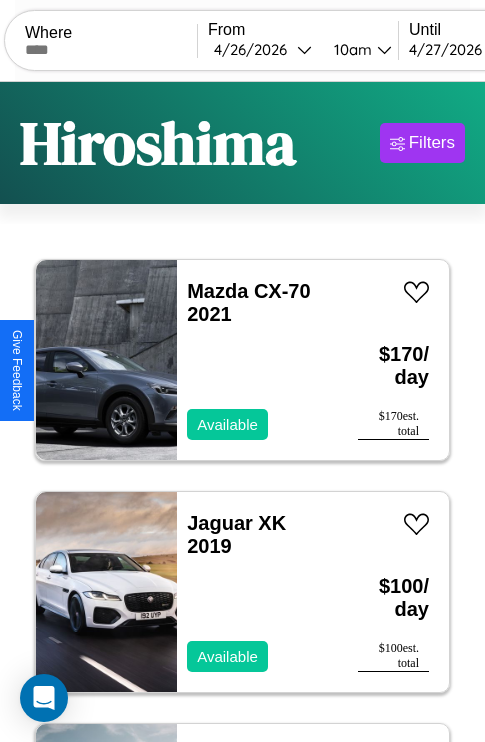 scroll, scrollTop: 95, scrollLeft: 0, axis: vertical 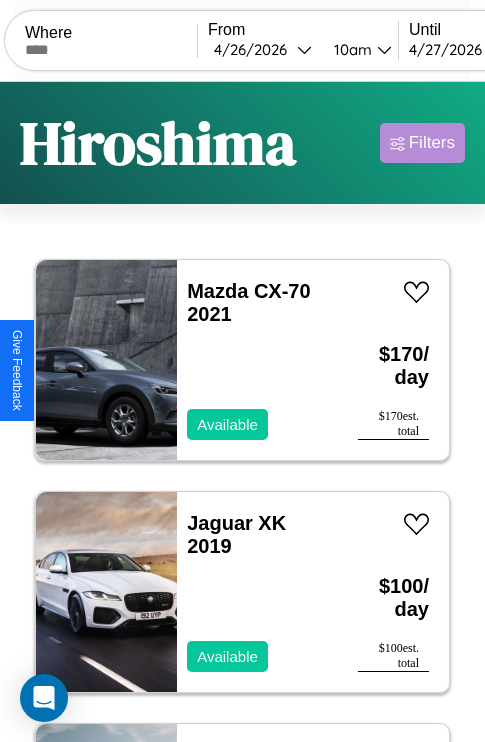 click on "Filters" at bounding box center (432, 143) 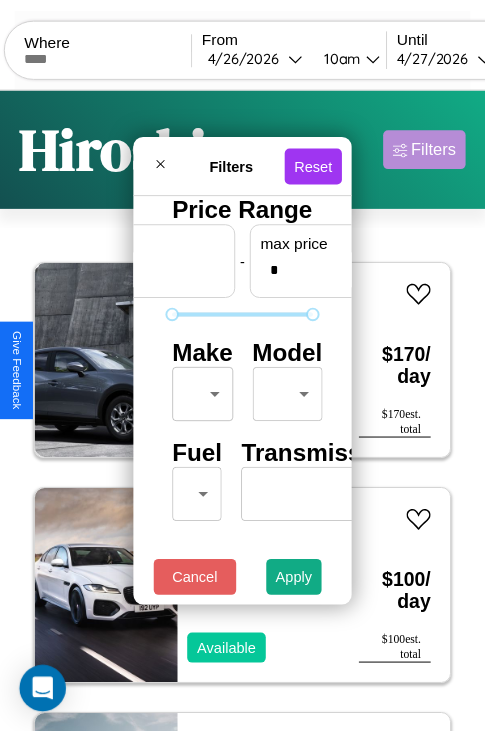 scroll, scrollTop: 0, scrollLeft: 124, axis: horizontal 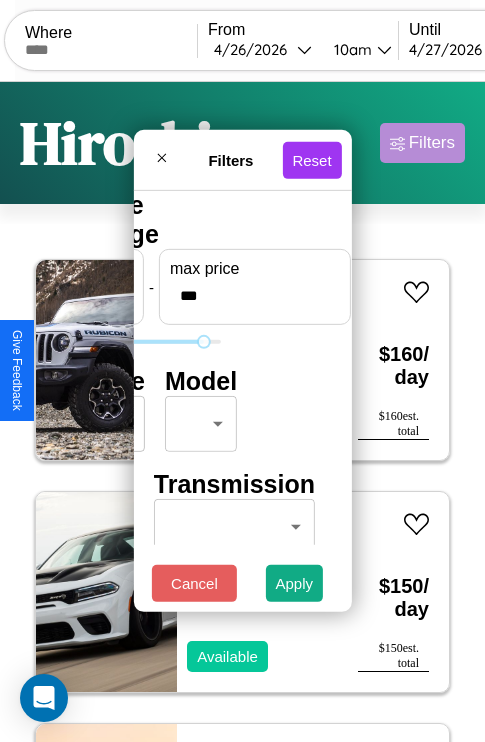type on "***" 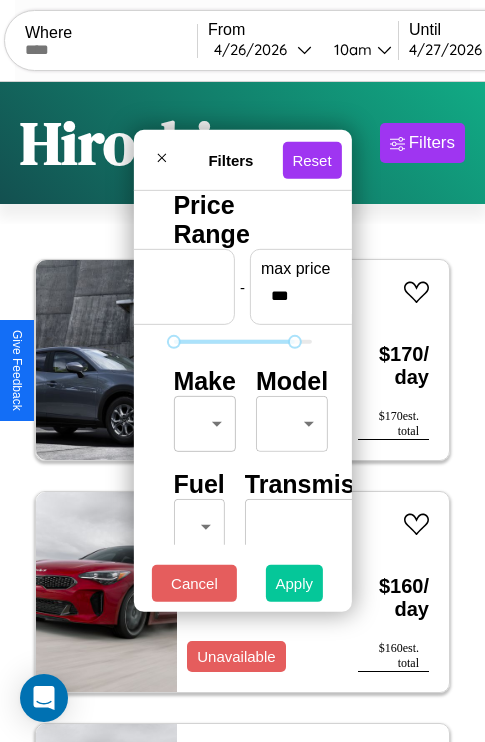 type on "*" 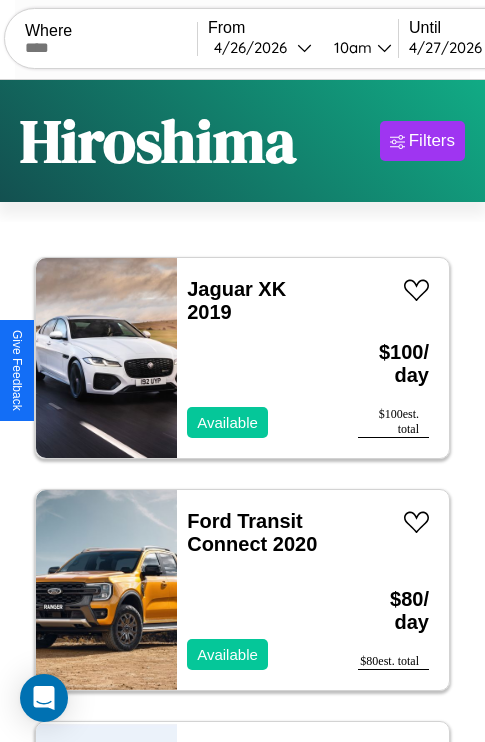 scroll, scrollTop: 95, scrollLeft: 0, axis: vertical 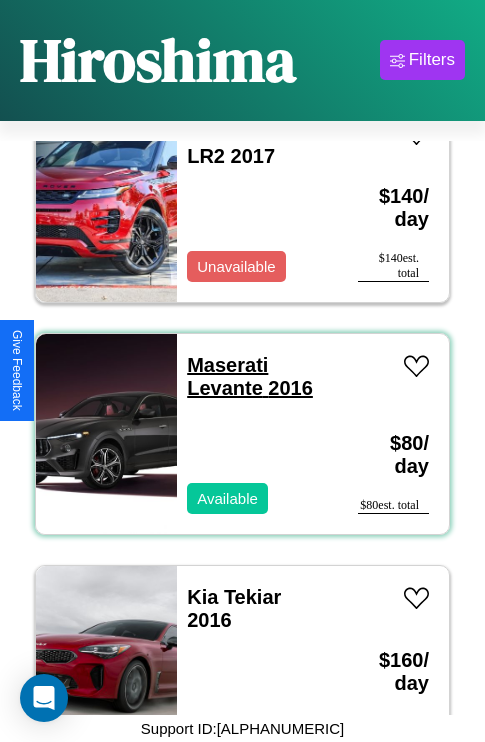 click on "Maserati   Levante   2016" at bounding box center [250, 376] 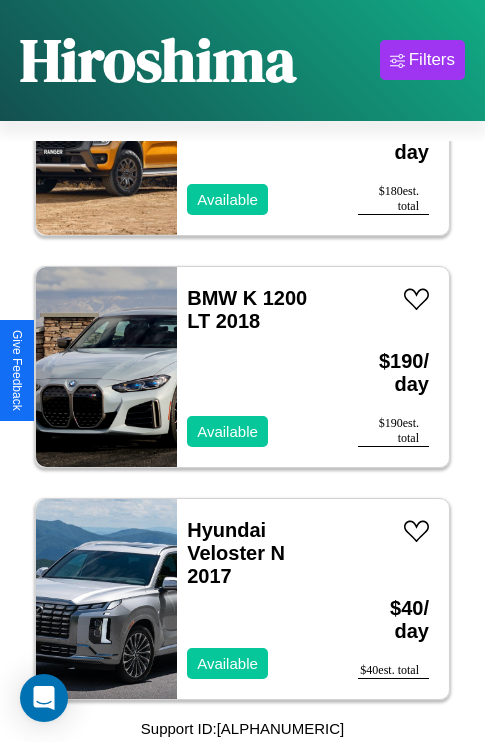 scroll, scrollTop: 1235, scrollLeft: 0, axis: vertical 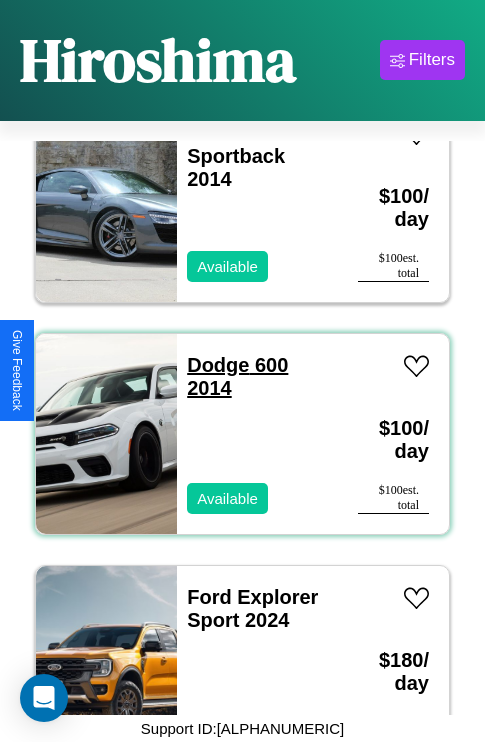 click on "Dodge   600   2014" at bounding box center [237, 376] 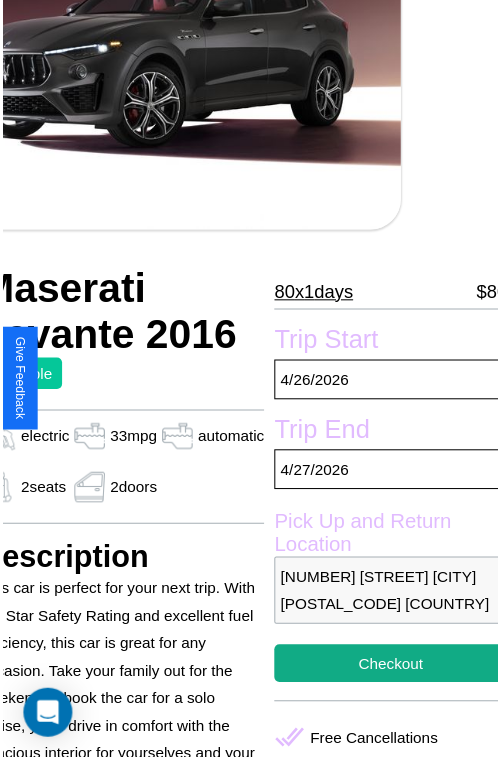 scroll, scrollTop: 218, scrollLeft: 96, axis: both 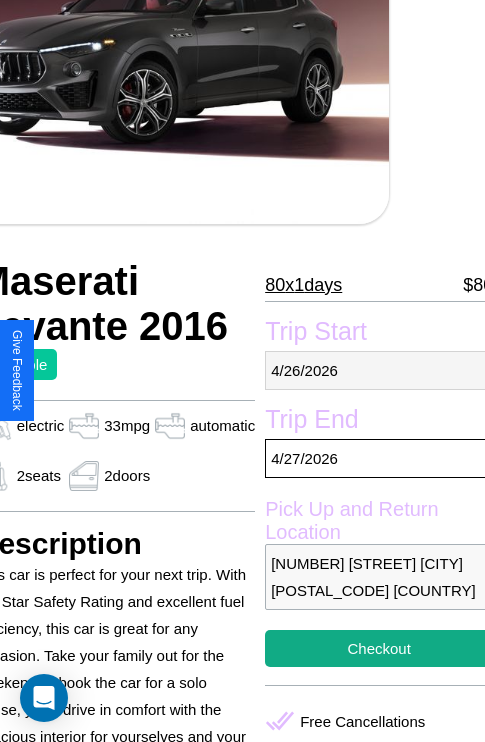 click on "[MONTH] / [DAY] / [YEAR]" at bounding box center [379, 370] 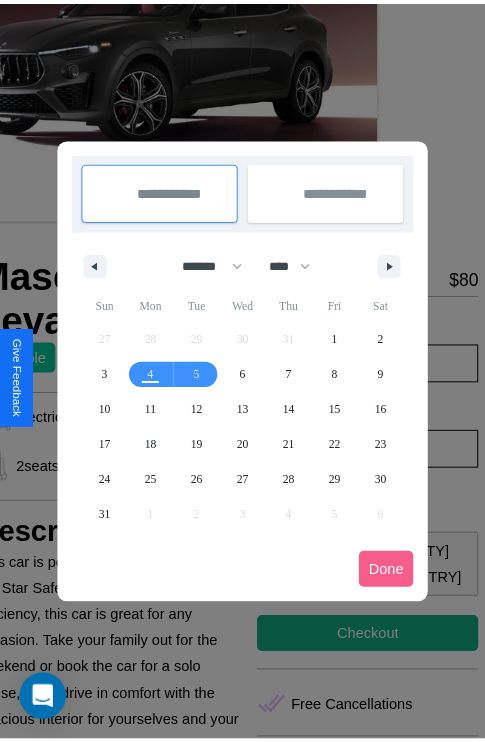 scroll, scrollTop: 0, scrollLeft: 96, axis: horizontal 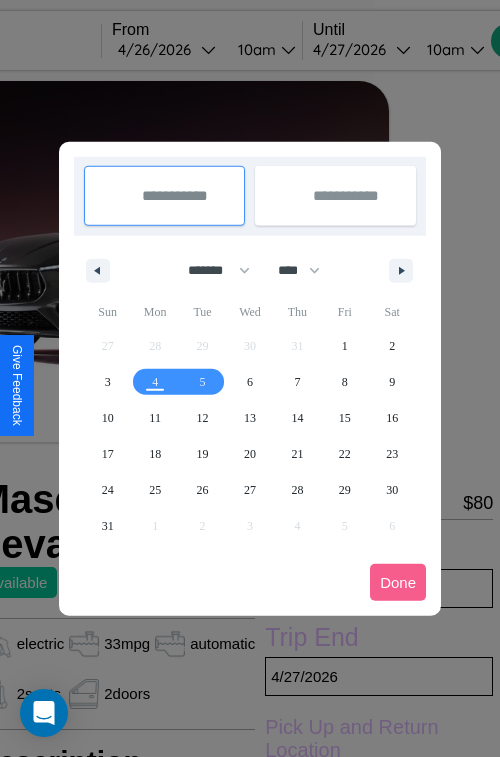 click at bounding box center [250, 378] 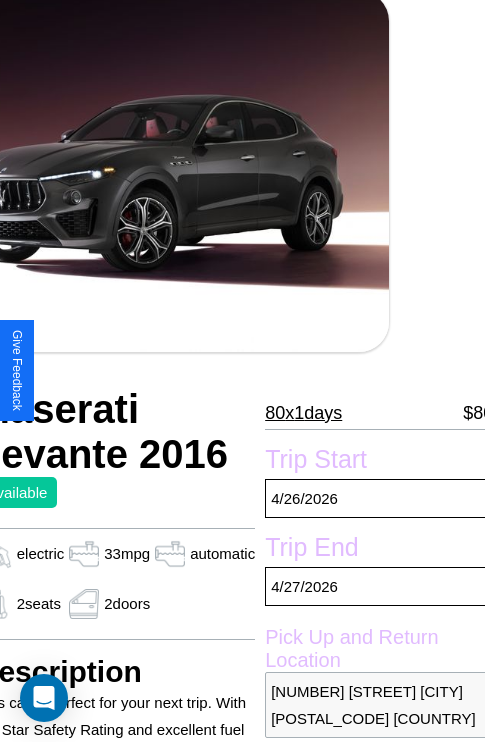 scroll, scrollTop: 132, scrollLeft: 96, axis: both 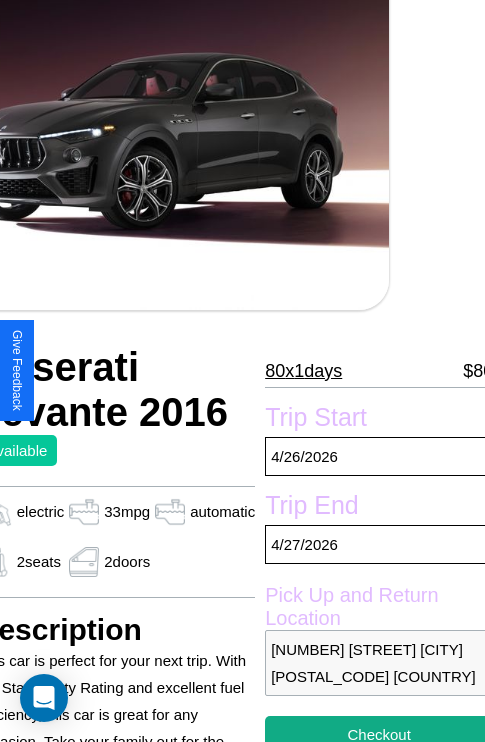 click on "80  x  1  days" at bounding box center [303, 371] 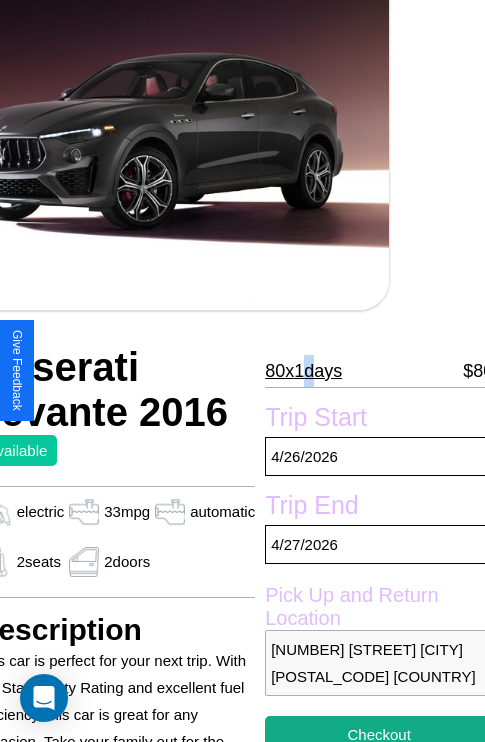 click on "80  x  1  days" at bounding box center (303, 371) 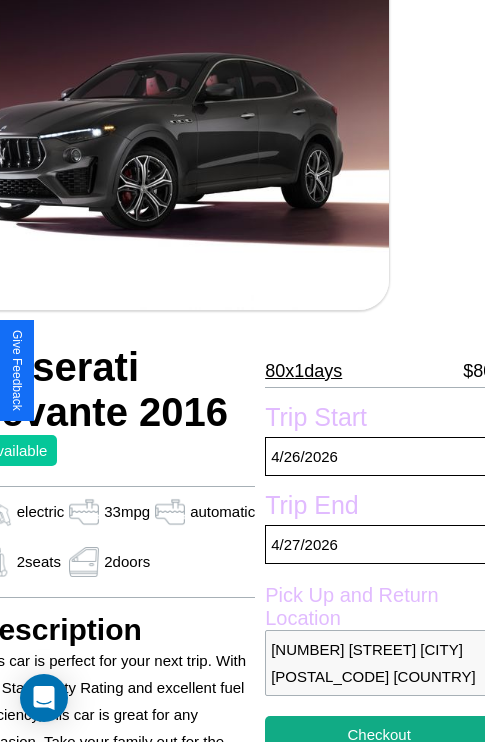 click on "80  x  1  days" at bounding box center (303, 371) 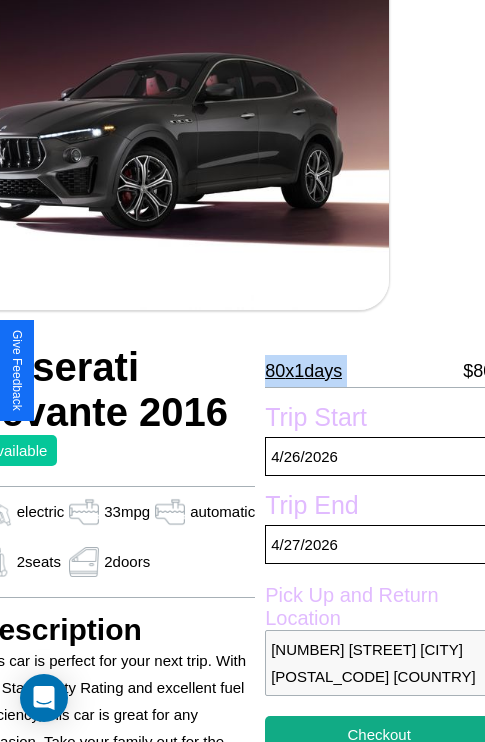 click on "80  x  1  days" at bounding box center (303, 371) 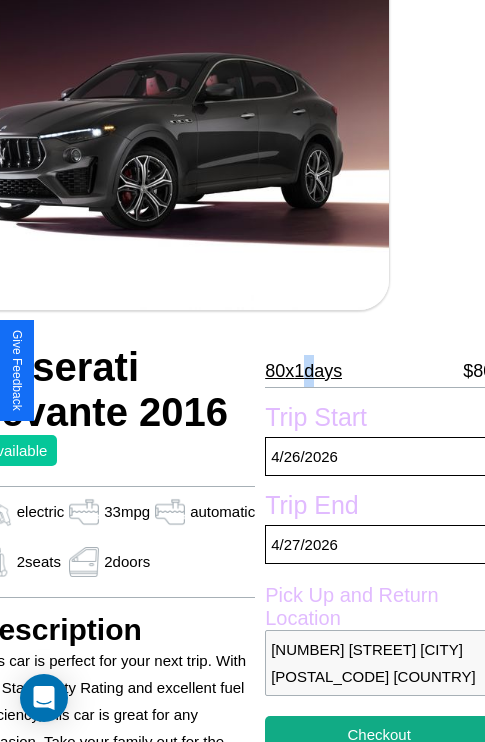 click on "80  x  1  days" at bounding box center [303, 371] 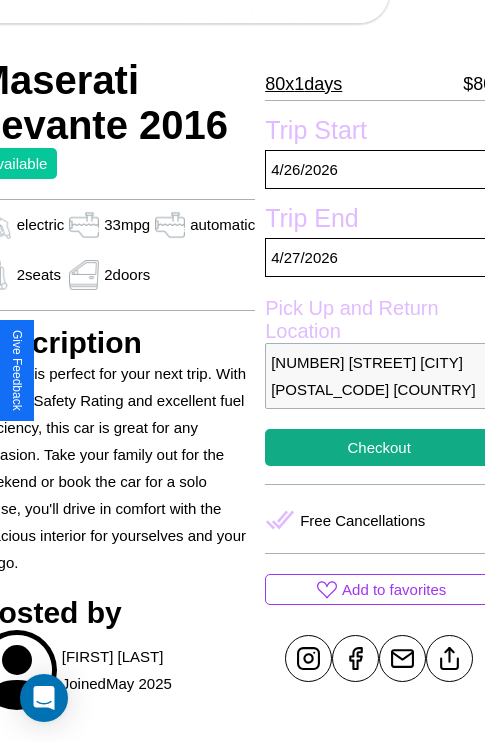 scroll, scrollTop: 496, scrollLeft: 96, axis: both 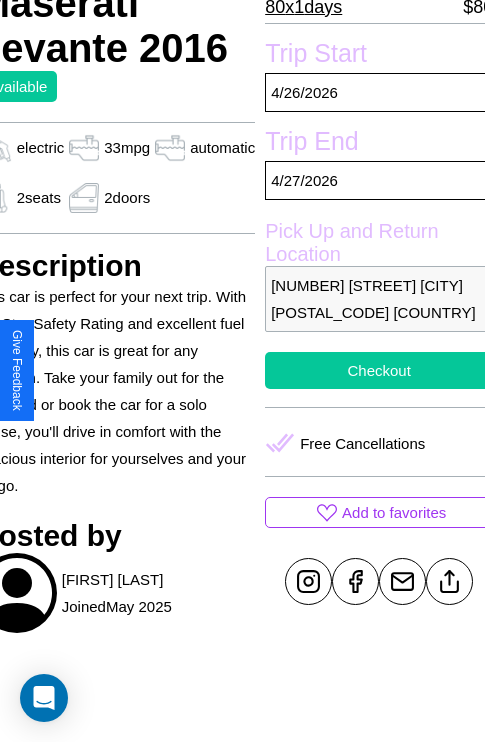 click on "Checkout" at bounding box center (379, 370) 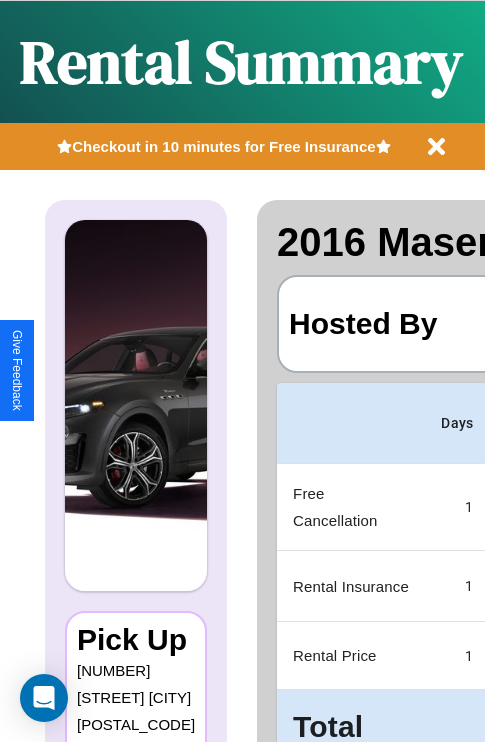 scroll, scrollTop: 0, scrollLeft: 378, axis: horizontal 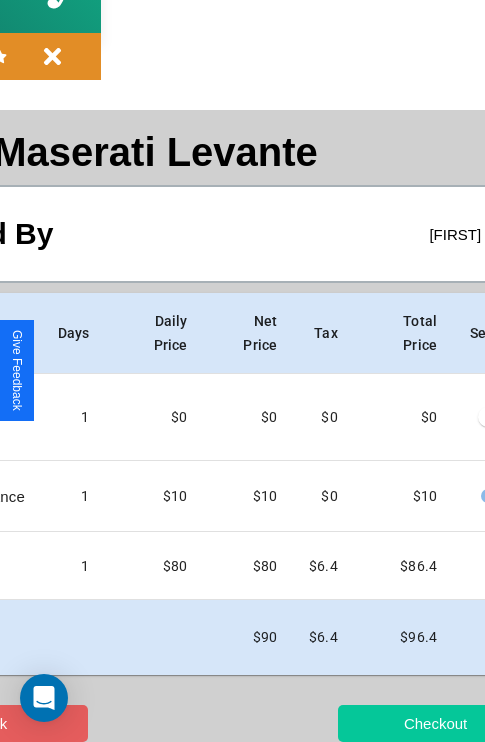 click on "Checkout" at bounding box center [435, 723] 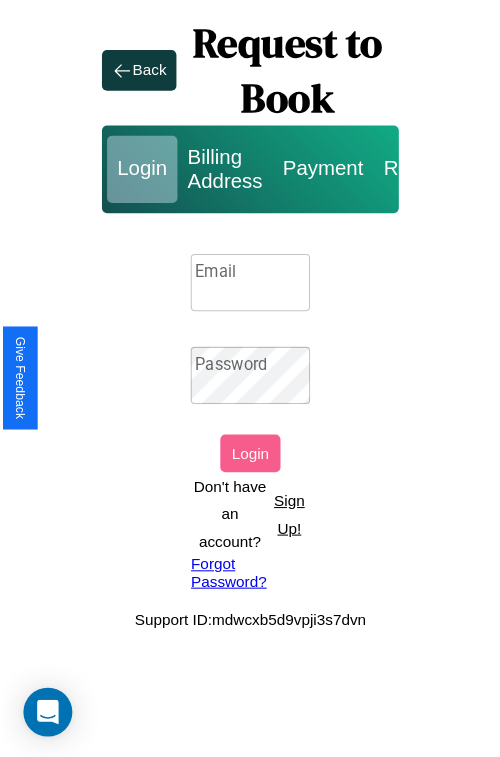 scroll, scrollTop: 0, scrollLeft: 0, axis: both 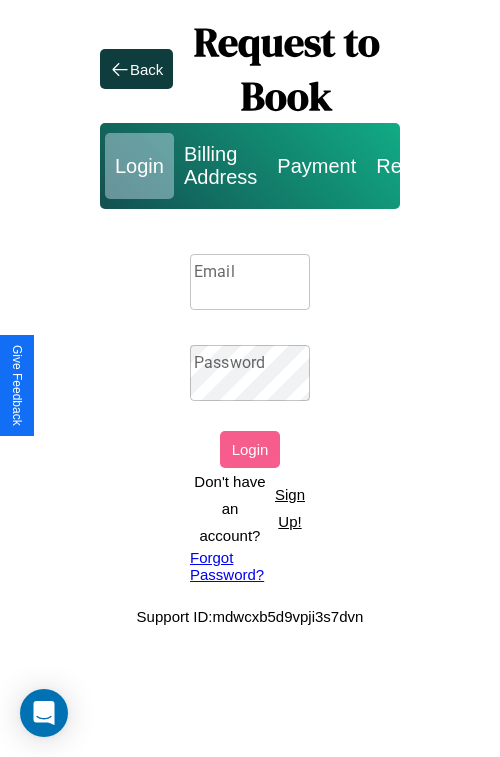 click on "Sign Up!" at bounding box center [290, 508] 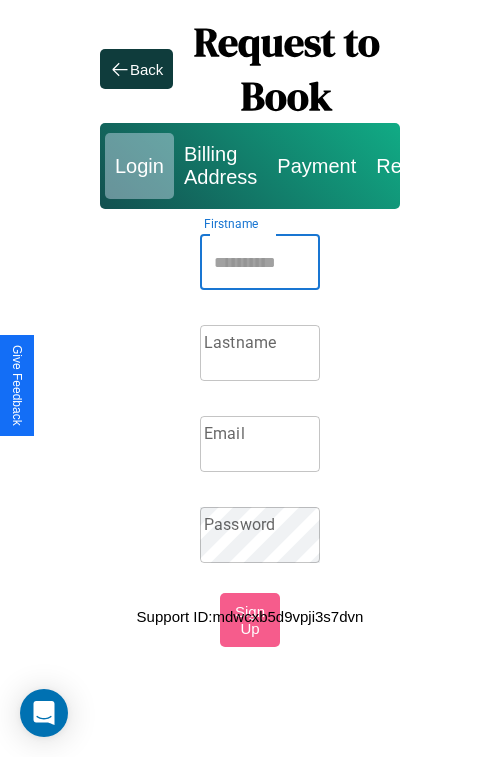 click on "Firstname" at bounding box center (260, 262) 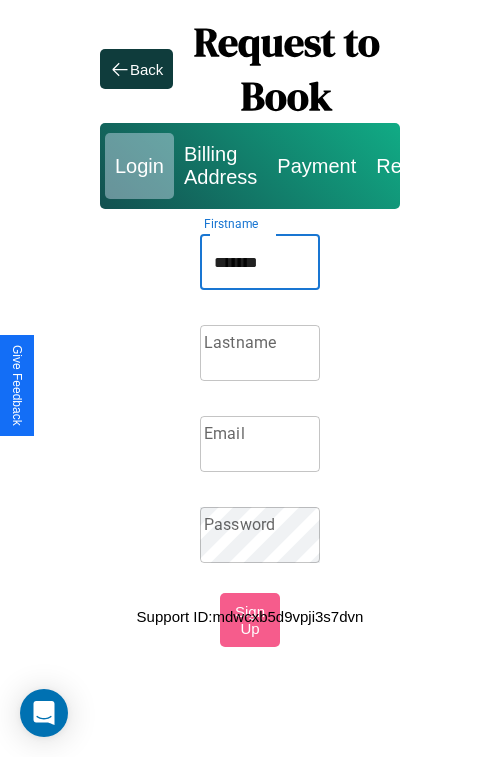 type on "*******" 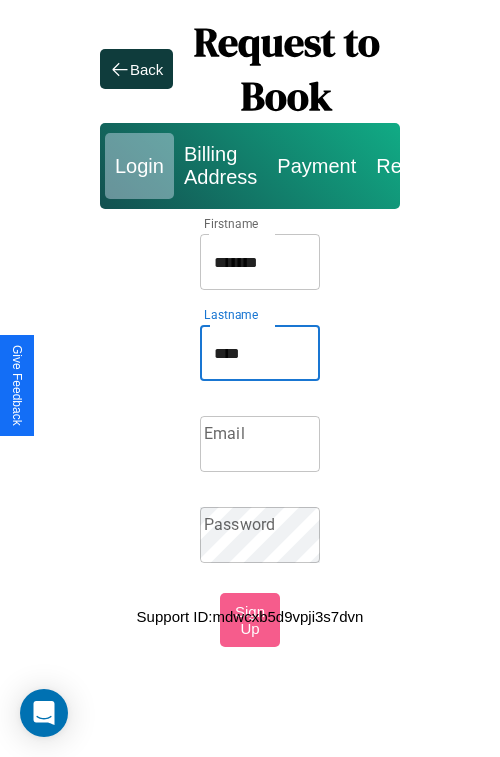type on "****" 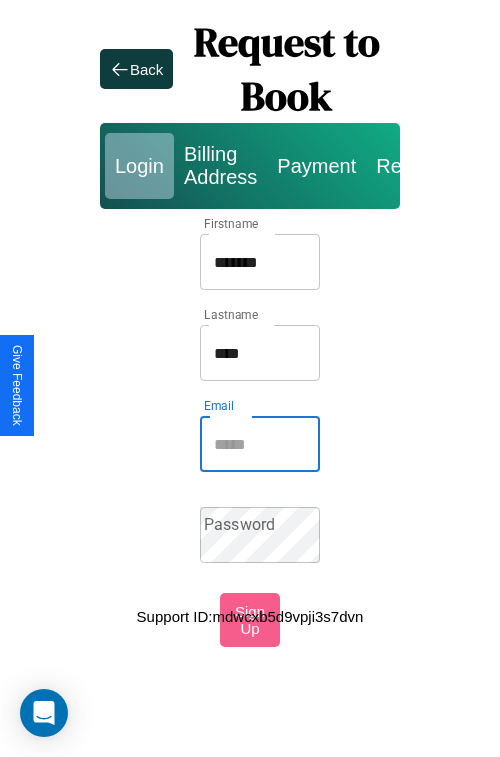 click on "Email" at bounding box center (260, 444) 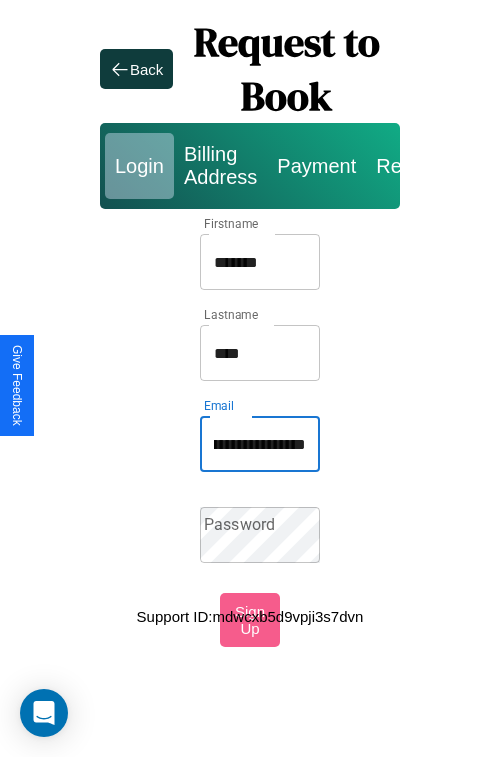 scroll, scrollTop: 0, scrollLeft: 90, axis: horizontal 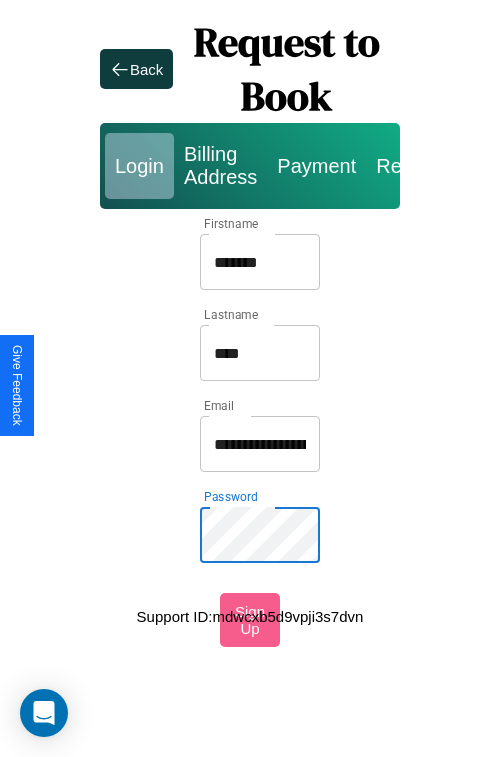 click on "*******" at bounding box center [260, 262] 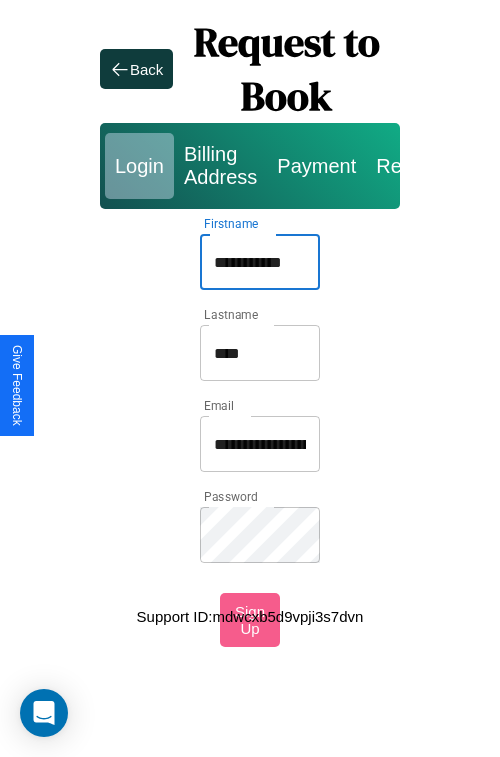 type on "**********" 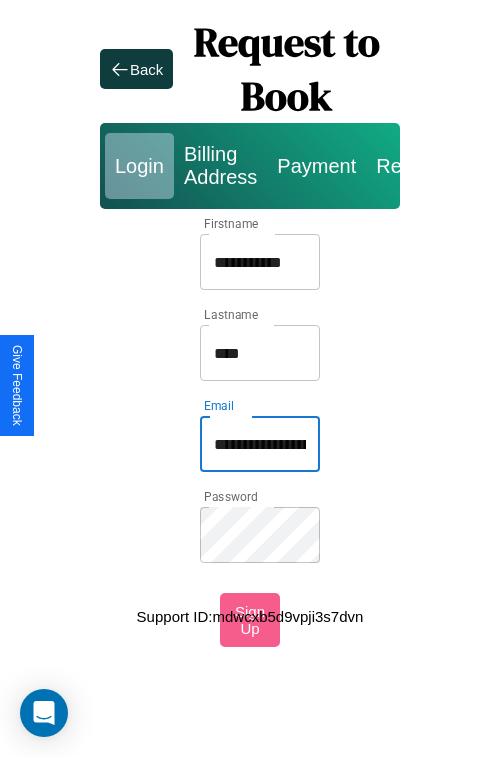 click on "**********" at bounding box center (260, 444) 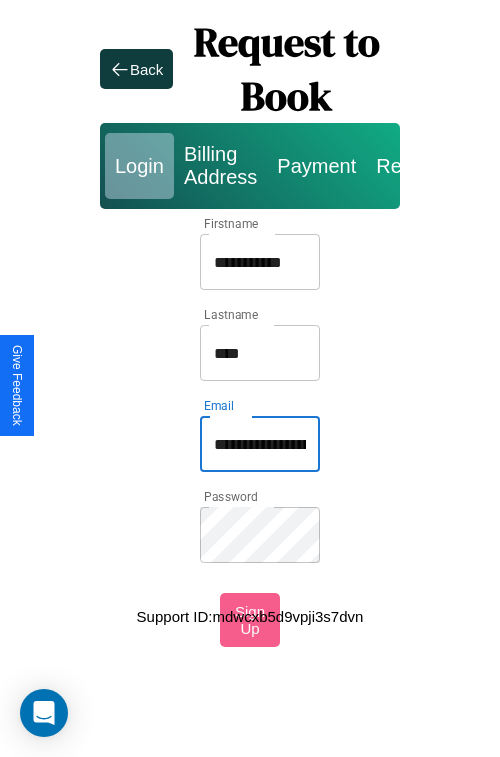 type on "**********" 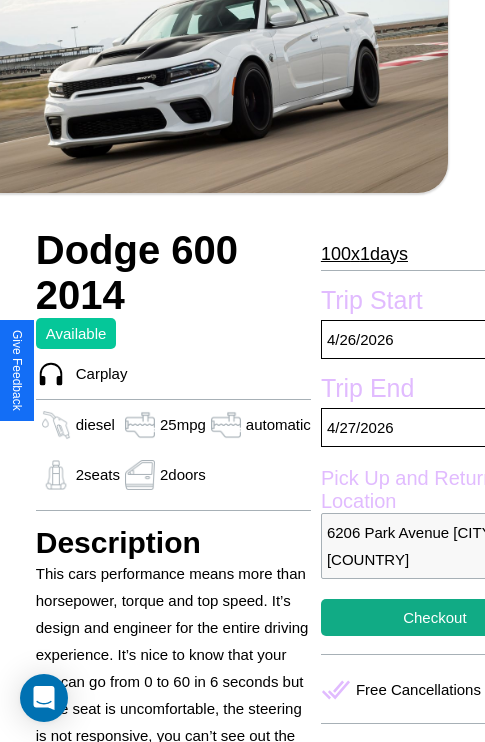scroll, scrollTop: 306, scrollLeft: 88, axis: both 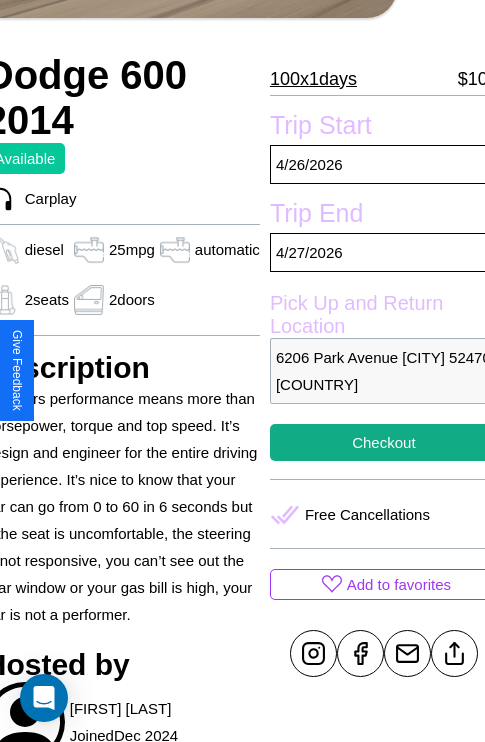 click on "6206 Park Avenue  Hiroshima  52470 Japan" at bounding box center (384, 371) 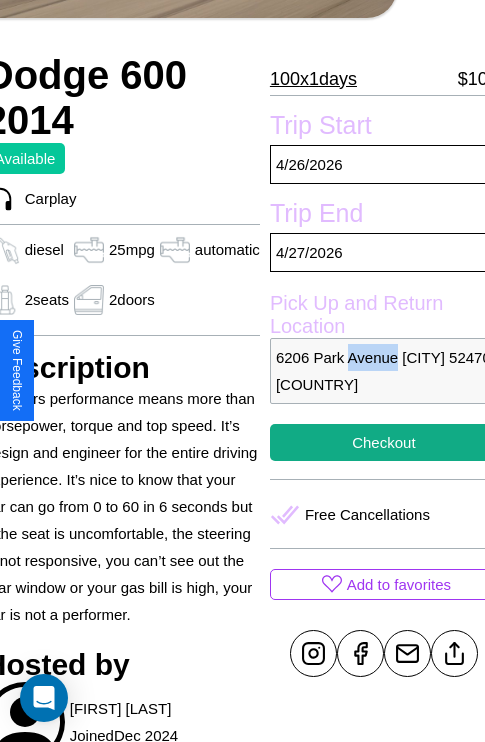 click on "6206 Park Avenue  Hiroshima  52470 Japan" at bounding box center (384, 371) 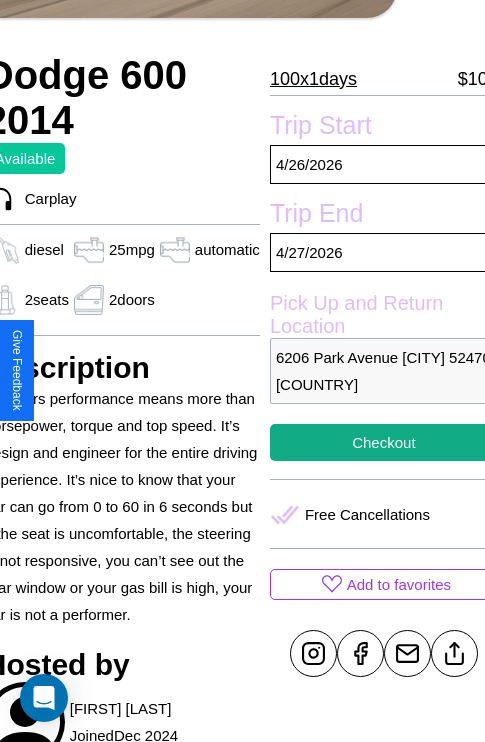click on "6206 Park Avenue  Hiroshima  52470 Japan" at bounding box center (384, 371) 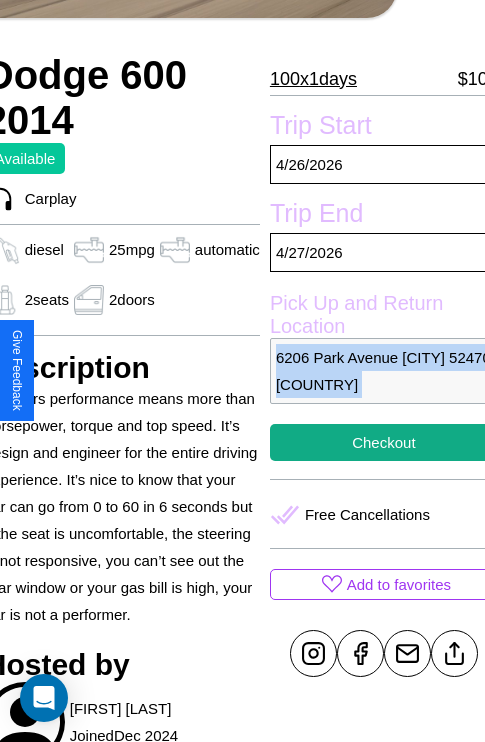 click on "6206 Park Avenue  Hiroshima  52470 Japan" at bounding box center (384, 371) 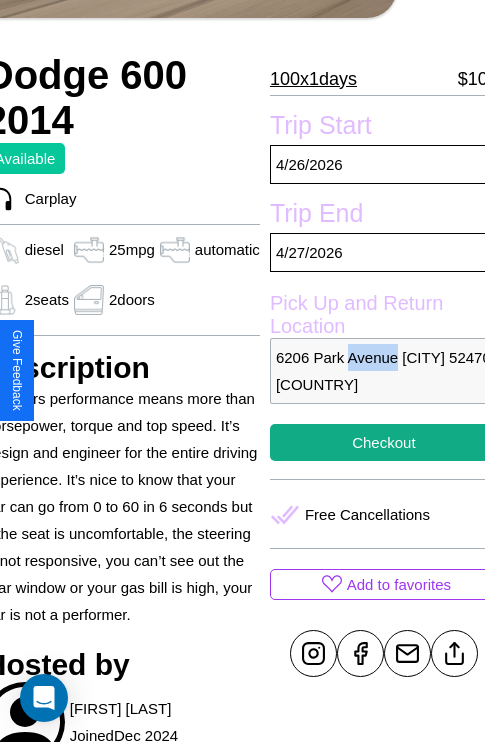 click on "6206 Park Avenue  Hiroshima  52470 Japan" at bounding box center [384, 371] 